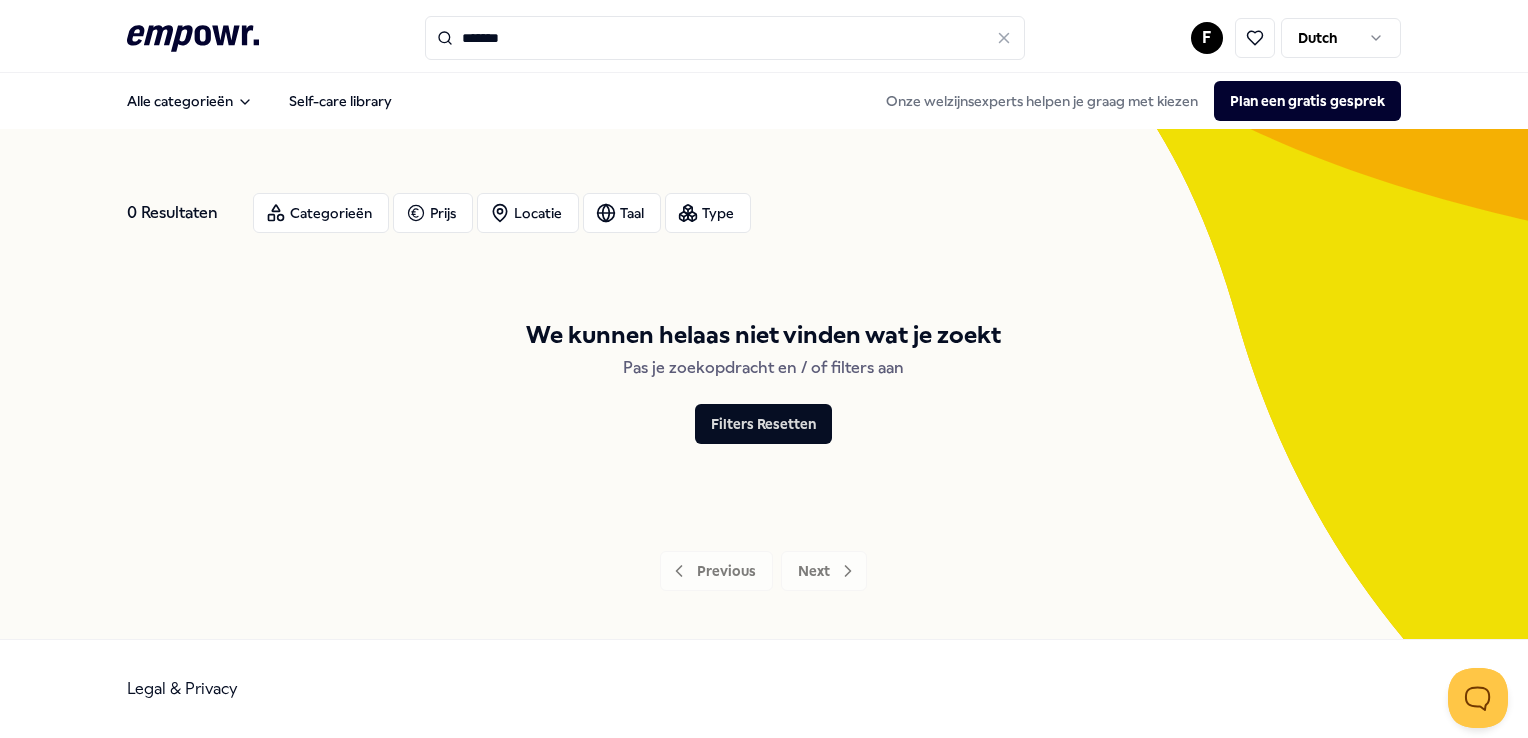 scroll, scrollTop: 0, scrollLeft: 0, axis: both 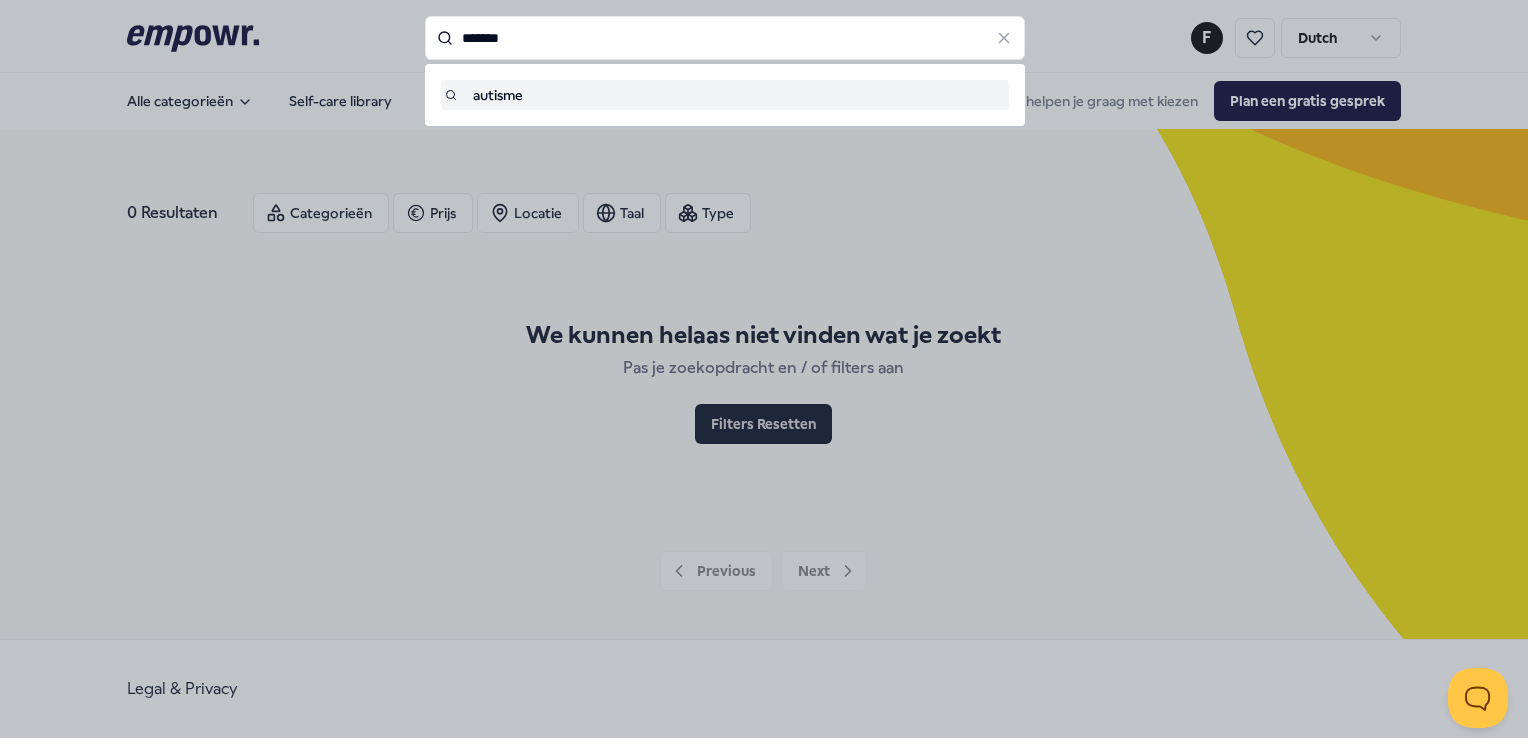 click on "*******" at bounding box center [725, 38] 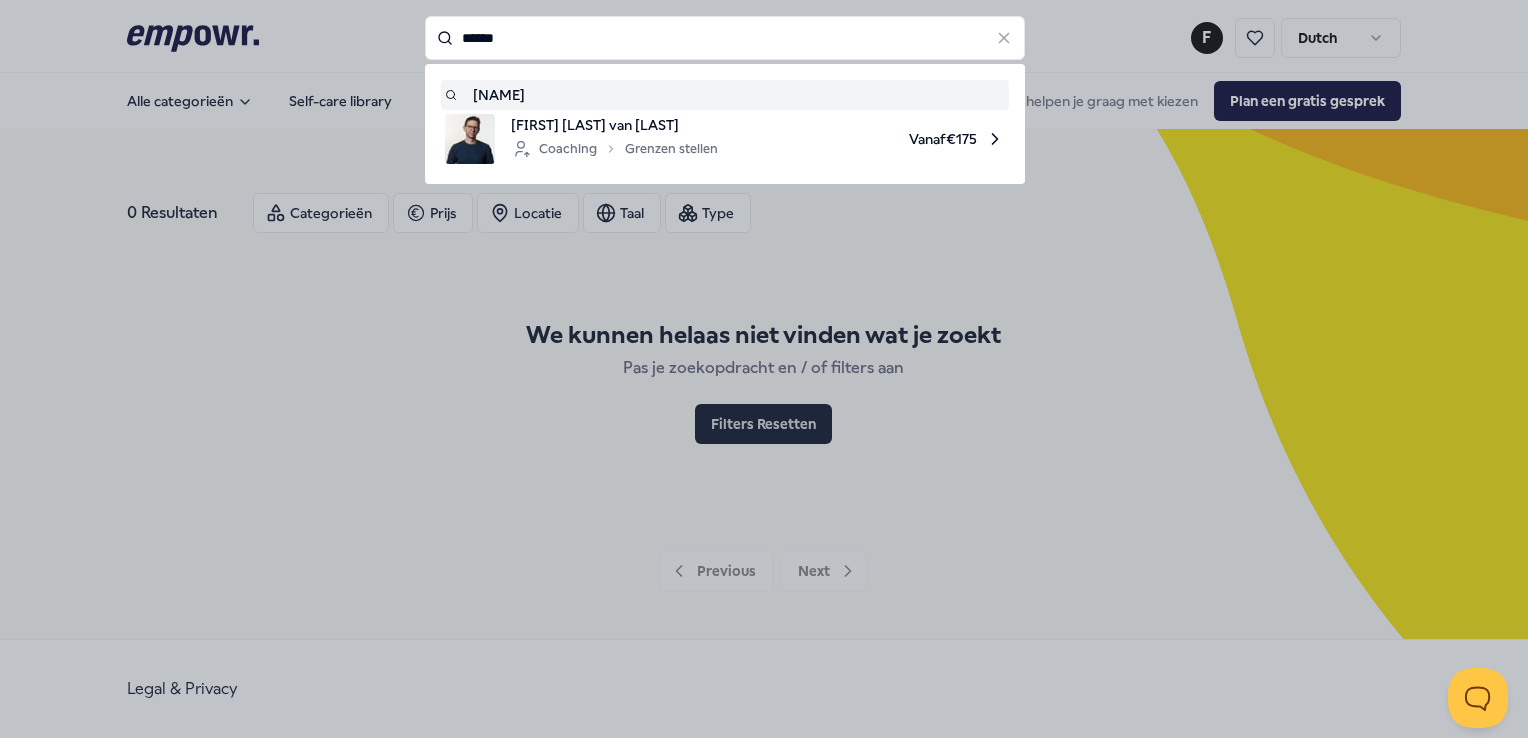 type on "******" 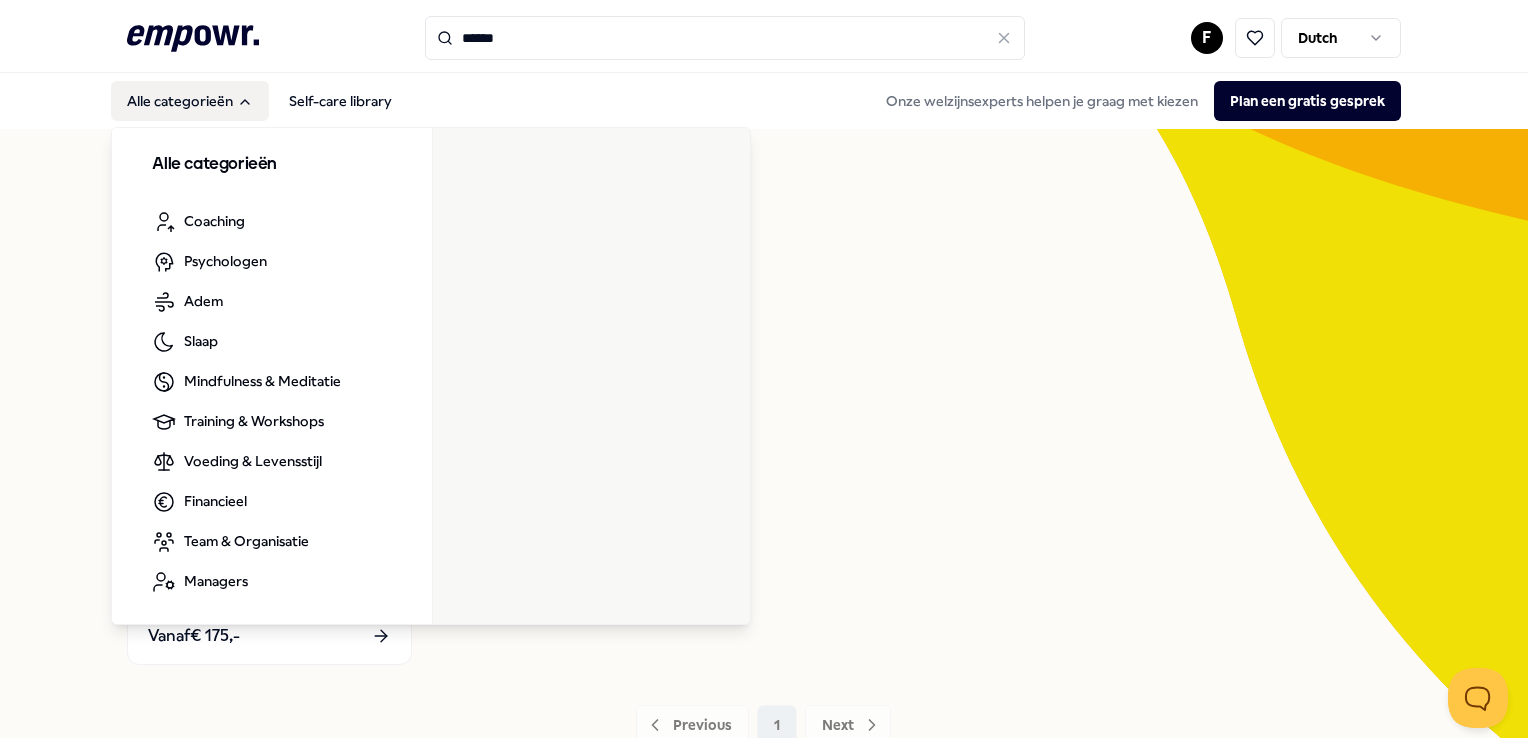 scroll, scrollTop: 0, scrollLeft: 0, axis: both 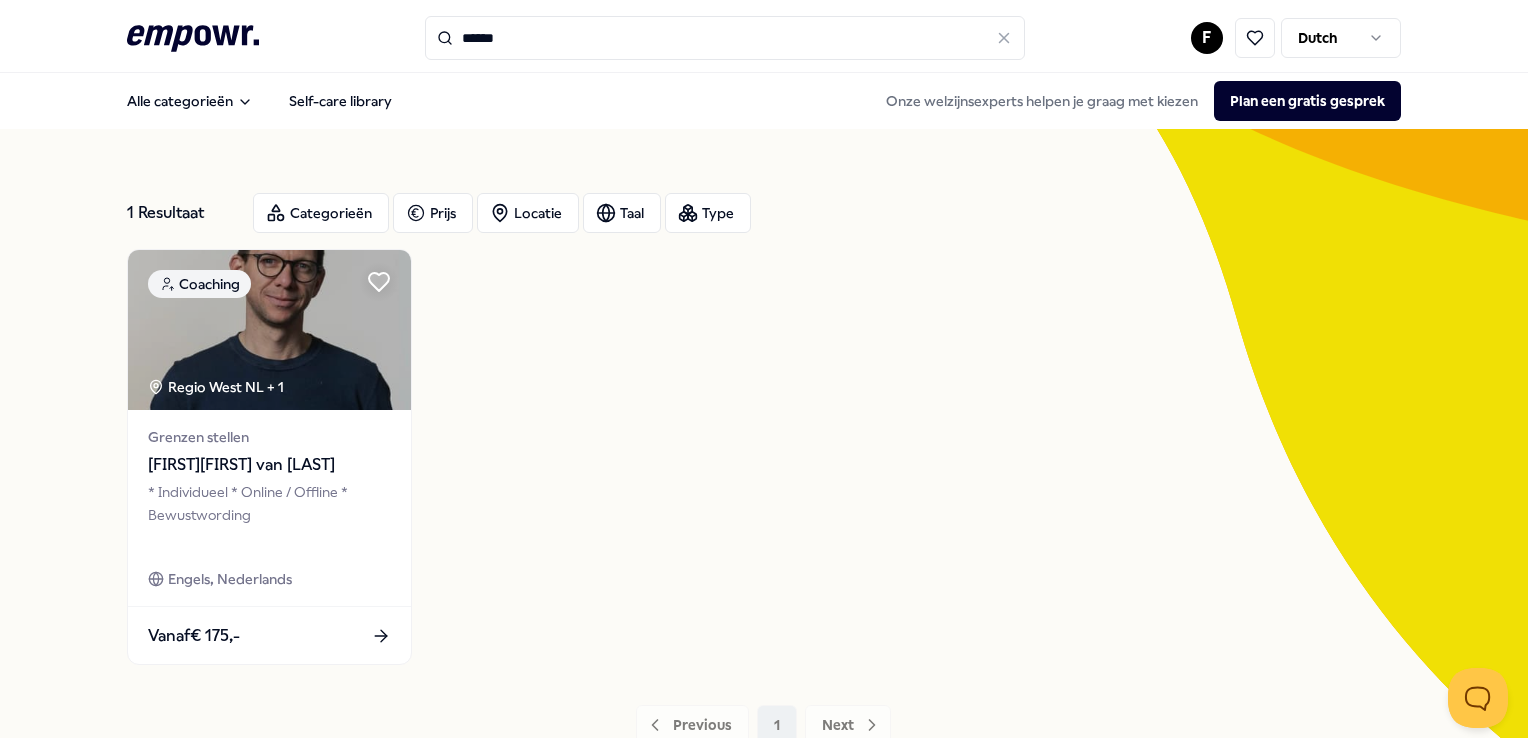 click 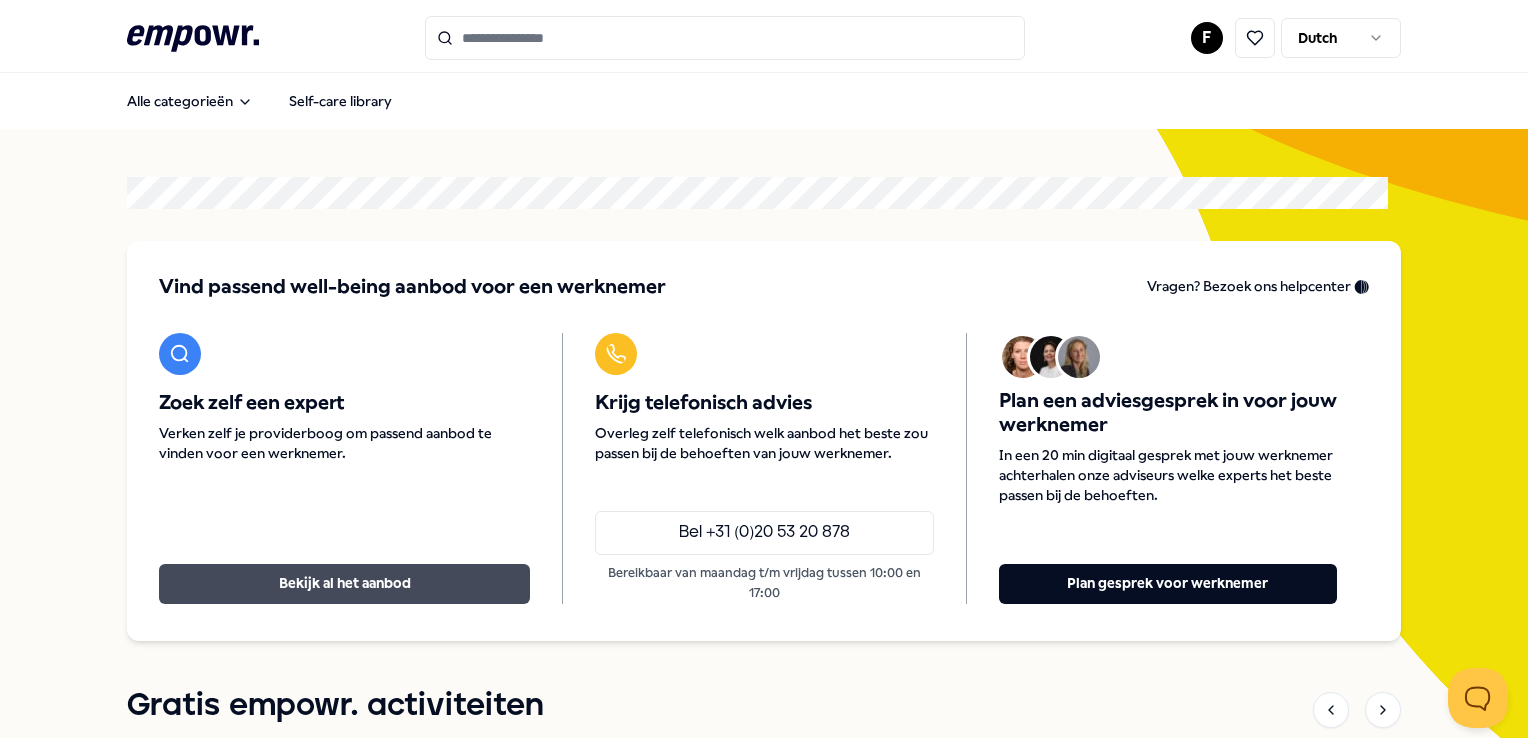click on "Bekijk al het aanbod" at bounding box center [344, 584] 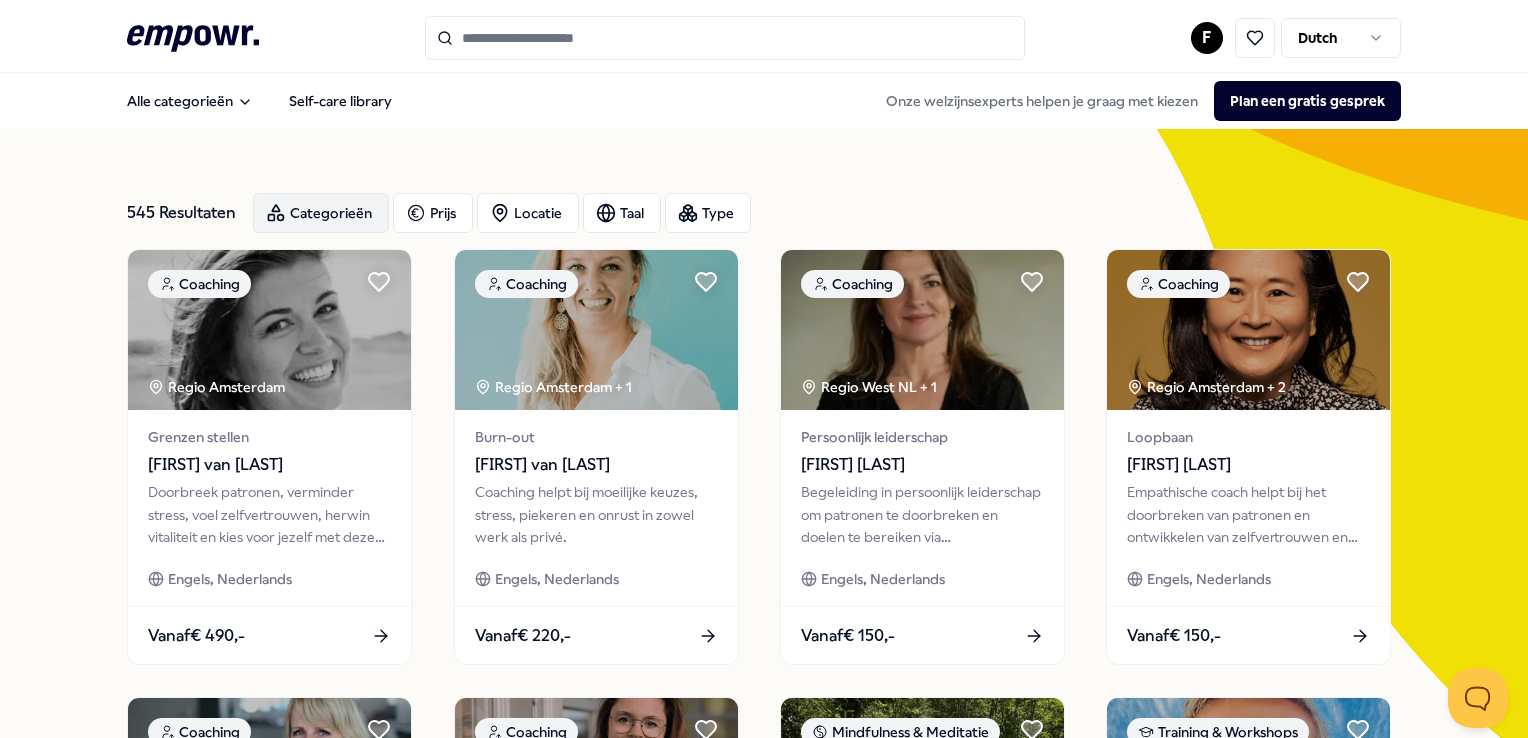 click on "Categorieën" at bounding box center [321, 213] 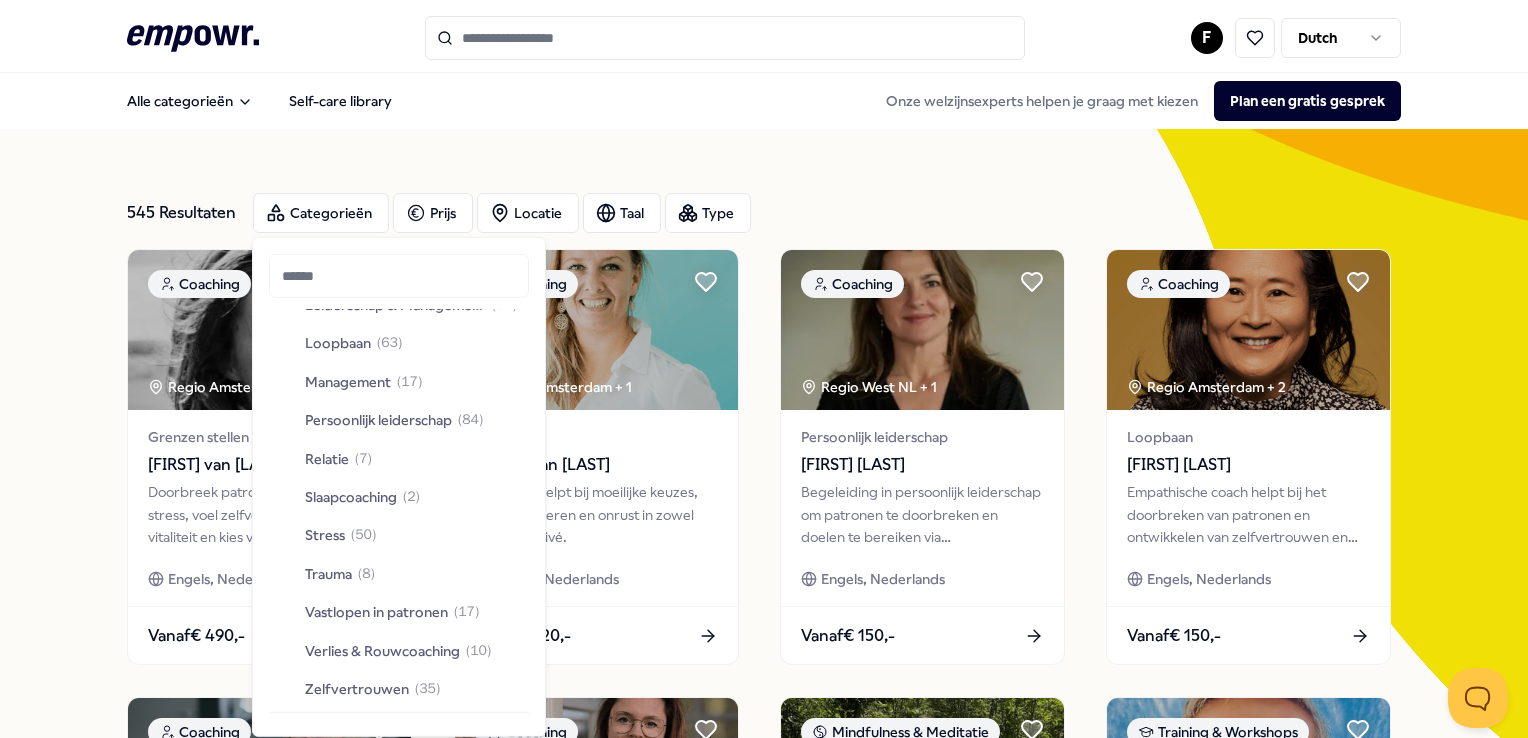 scroll, scrollTop: 540, scrollLeft: 0, axis: vertical 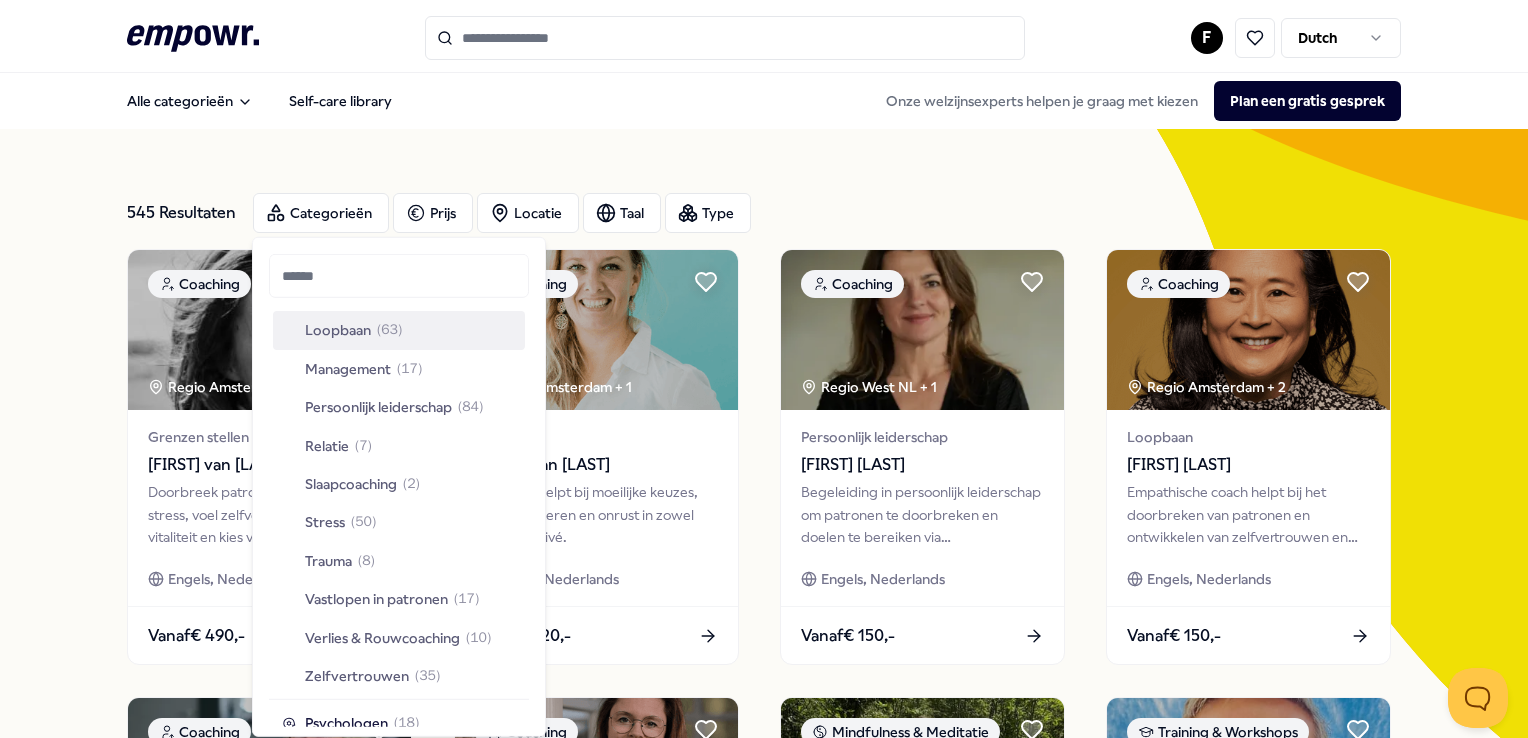 click on "[NUMBER] Resultaten Categorieën Prijs Locatie Taal Type Coaching Regio Amsterdam    Grenzen stellen [FIRST] van [LAST] Doorbreek patronen, verminder stress, voel zelfvertrouwen, herwin vitaliteit en
kies voor jezelf met deze coaching. Engels, Nederlands Vanaf  € 490,- Coaching Regio Amsterdam    + 1 Burn-out  [FIRST] van [LAST] Coaching helpt bij moeilijke keuzes, stress, piekeren en onrust in zowel werk
als privé. Engels, Nederlands Vanaf  € 220,- Coaching Regio  West  NL    + 1 Persoonlijk leiderschap [FIRST] [LAST] Begeleiding in persoonlijk leiderschap om patronen te doorbreken en doelen te
bereiken via bewustwording en actie. Engels, Nederlands Vanaf  € 150,- Coaching Regio Amsterdam    + 2 Loopbaan  [FIRST] [LAST] Empathische coach helpt bij het doorbreken van patronen en ontwikkelen van
zelfvertrouwen en innerlijke kracht om gewenste keuzes en stappen te maken. Engels, Nederlands Vanaf  € 150,- Coaching Regio  West  NL    + 1 Stress [FIRST] Nederlands Vanaf  € 450,- Coaching   1" at bounding box center (763, 909) 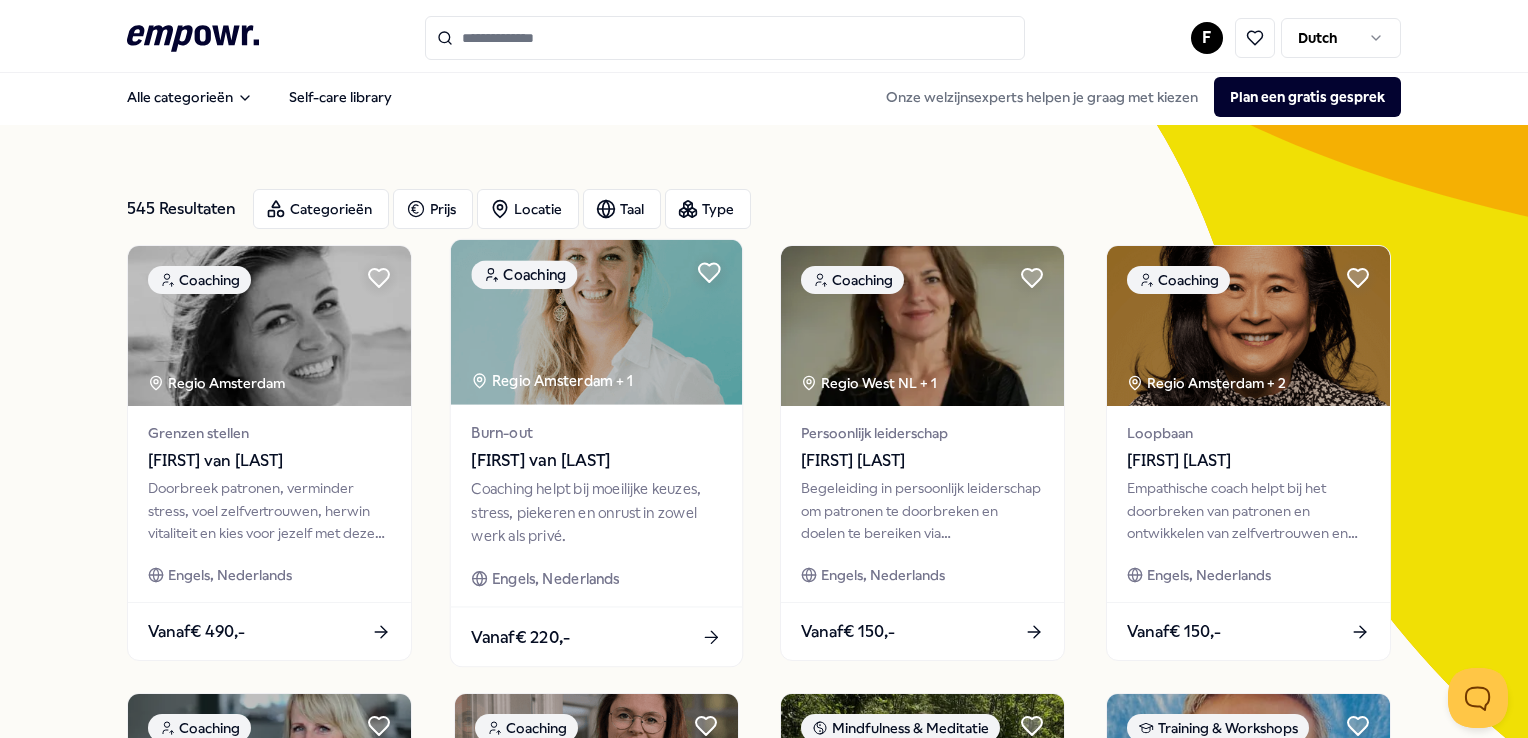 scroll, scrollTop: 0, scrollLeft: 0, axis: both 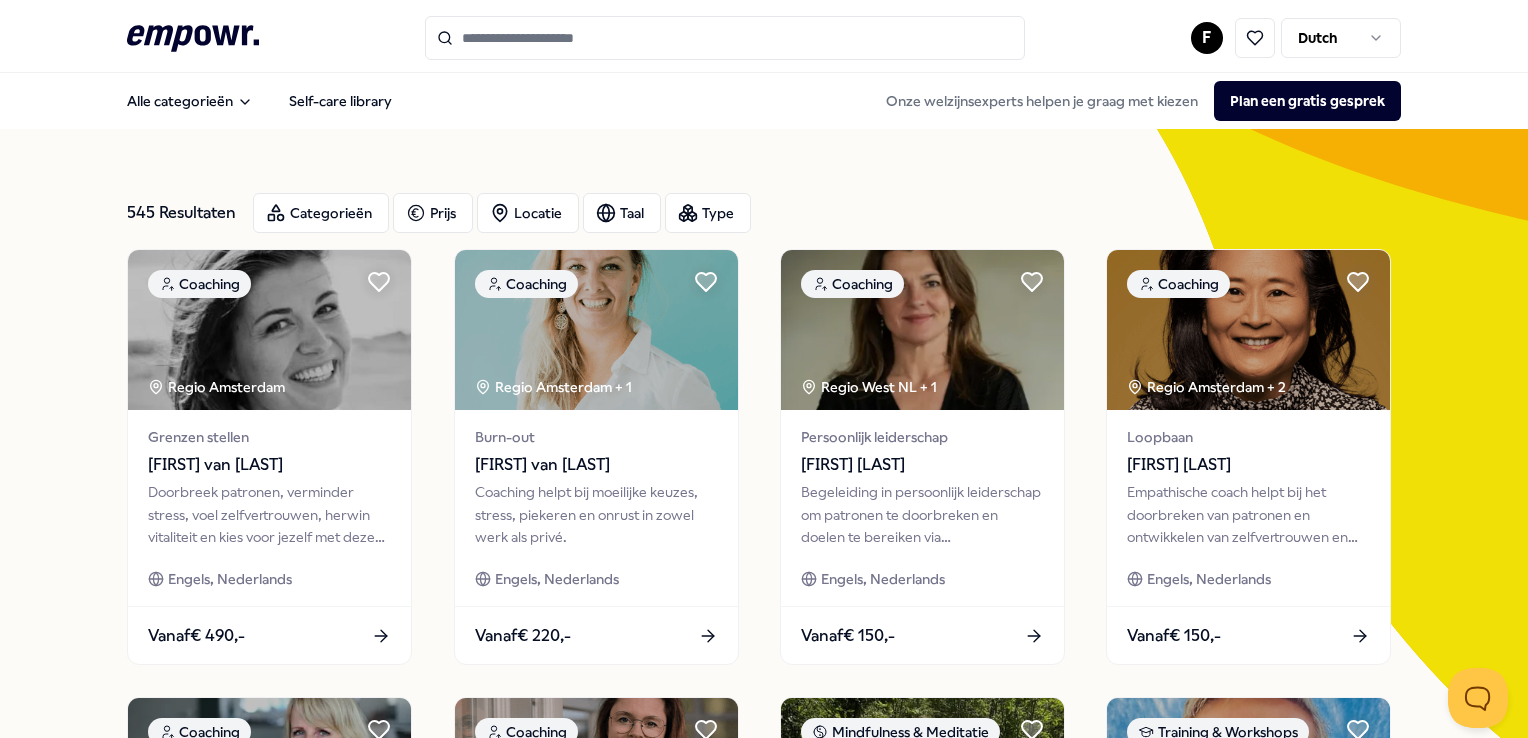 click at bounding box center (725, 38) 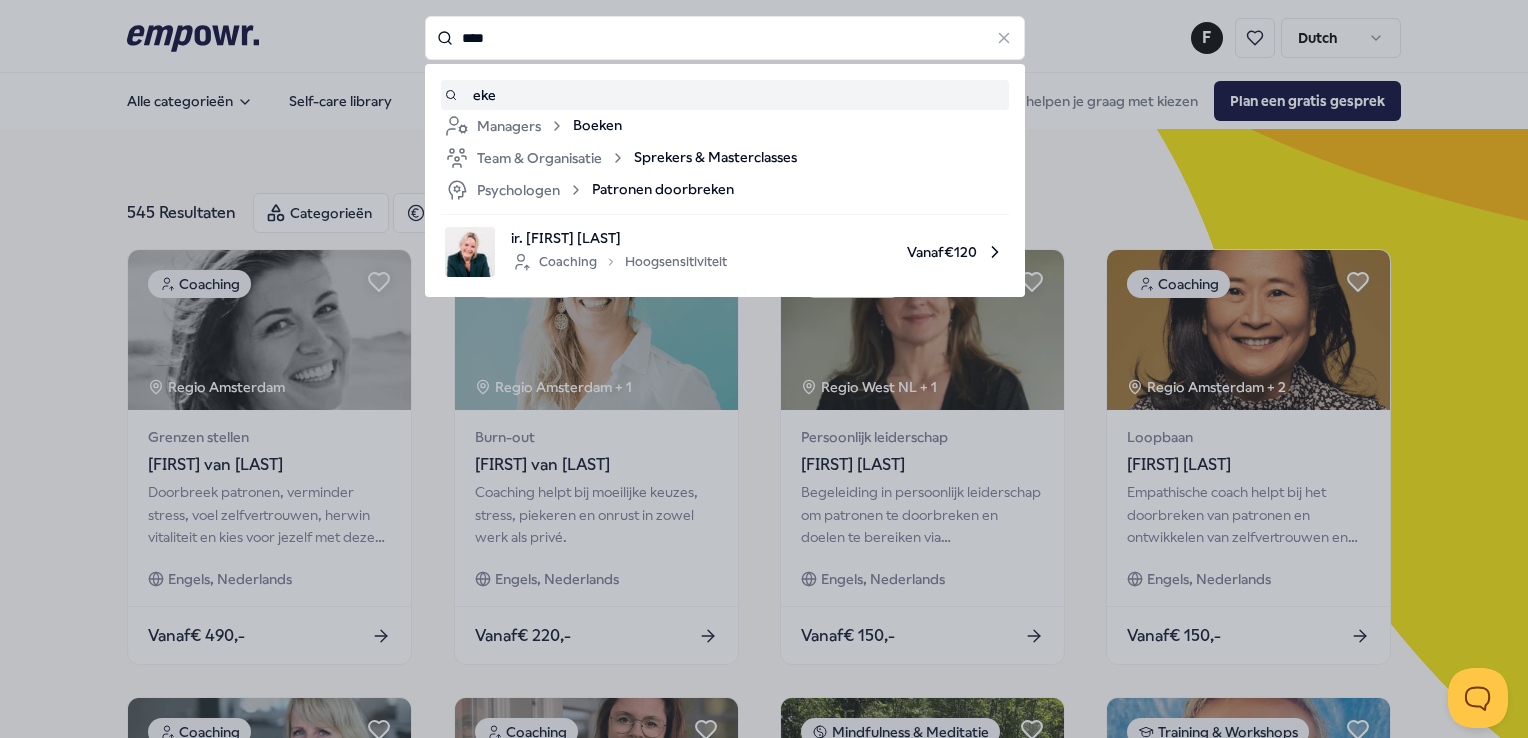 type on "***" 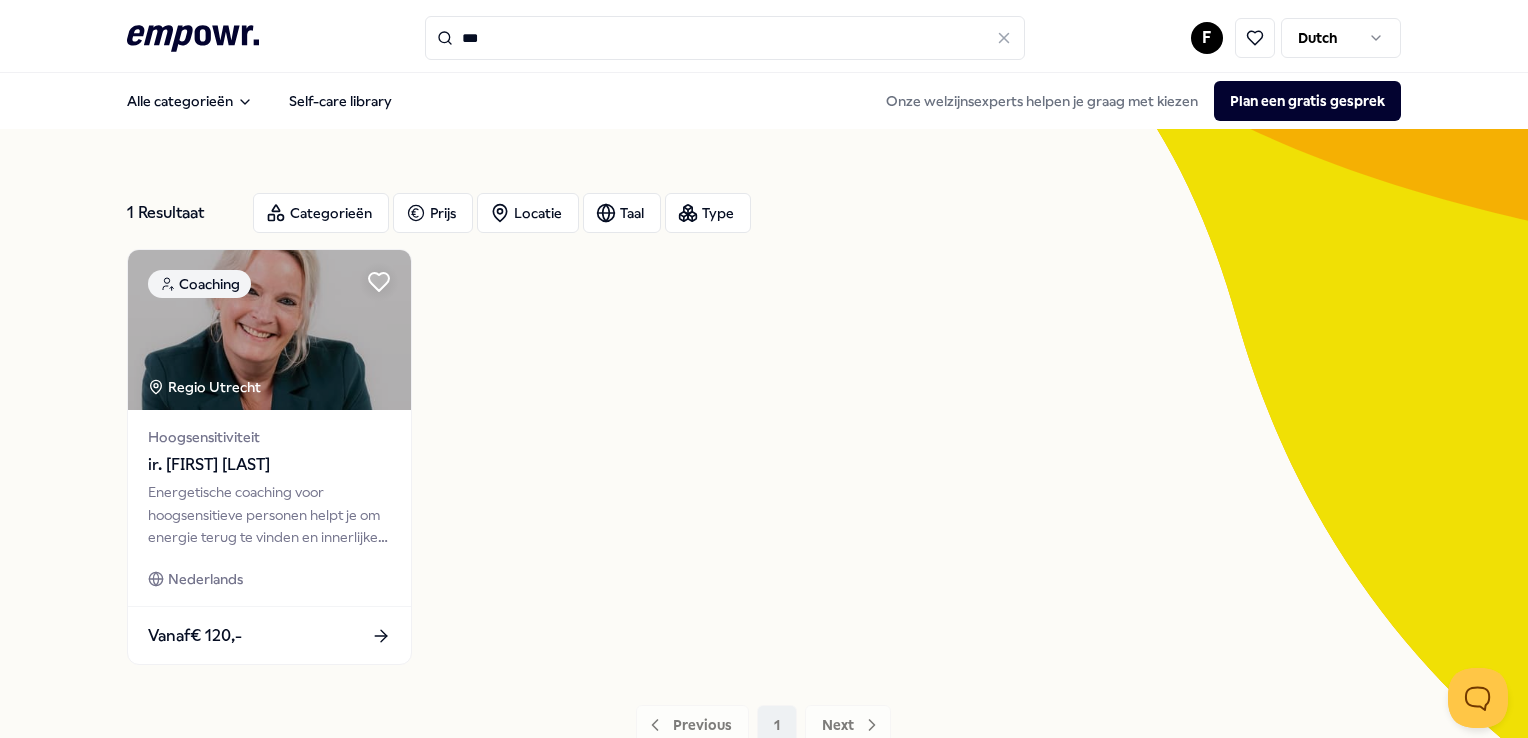click on "***" at bounding box center (725, 38) 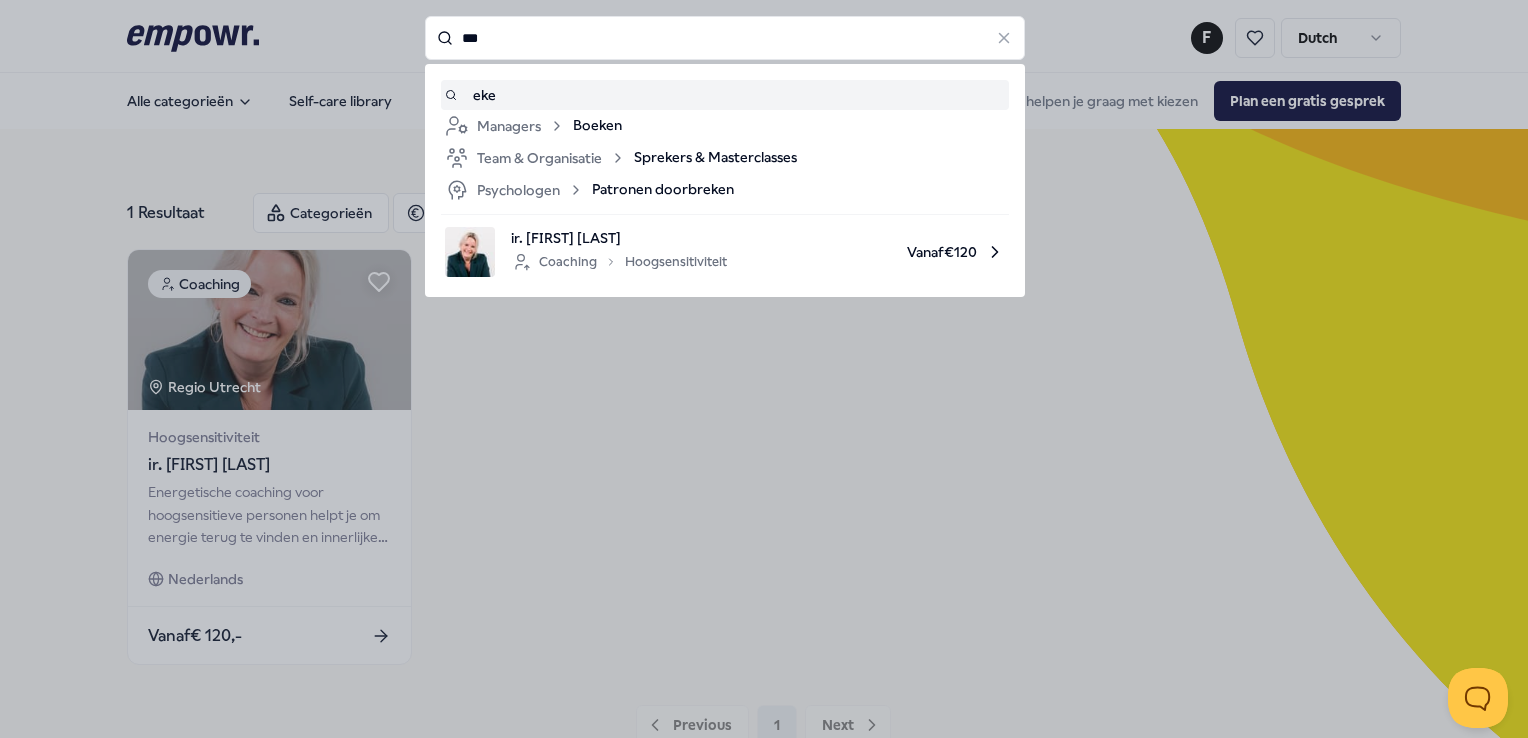 click on "***" at bounding box center (725, 38) 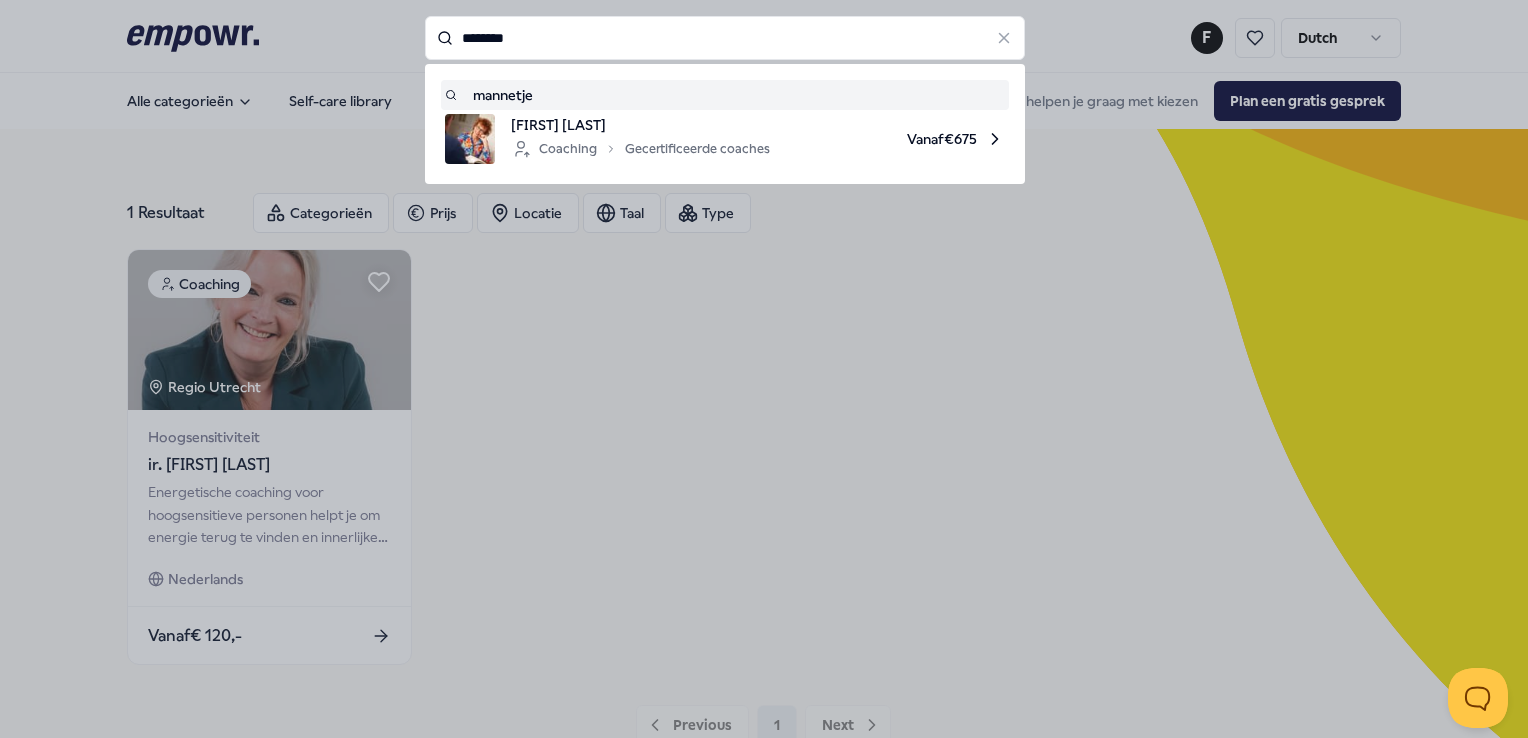 type on "********" 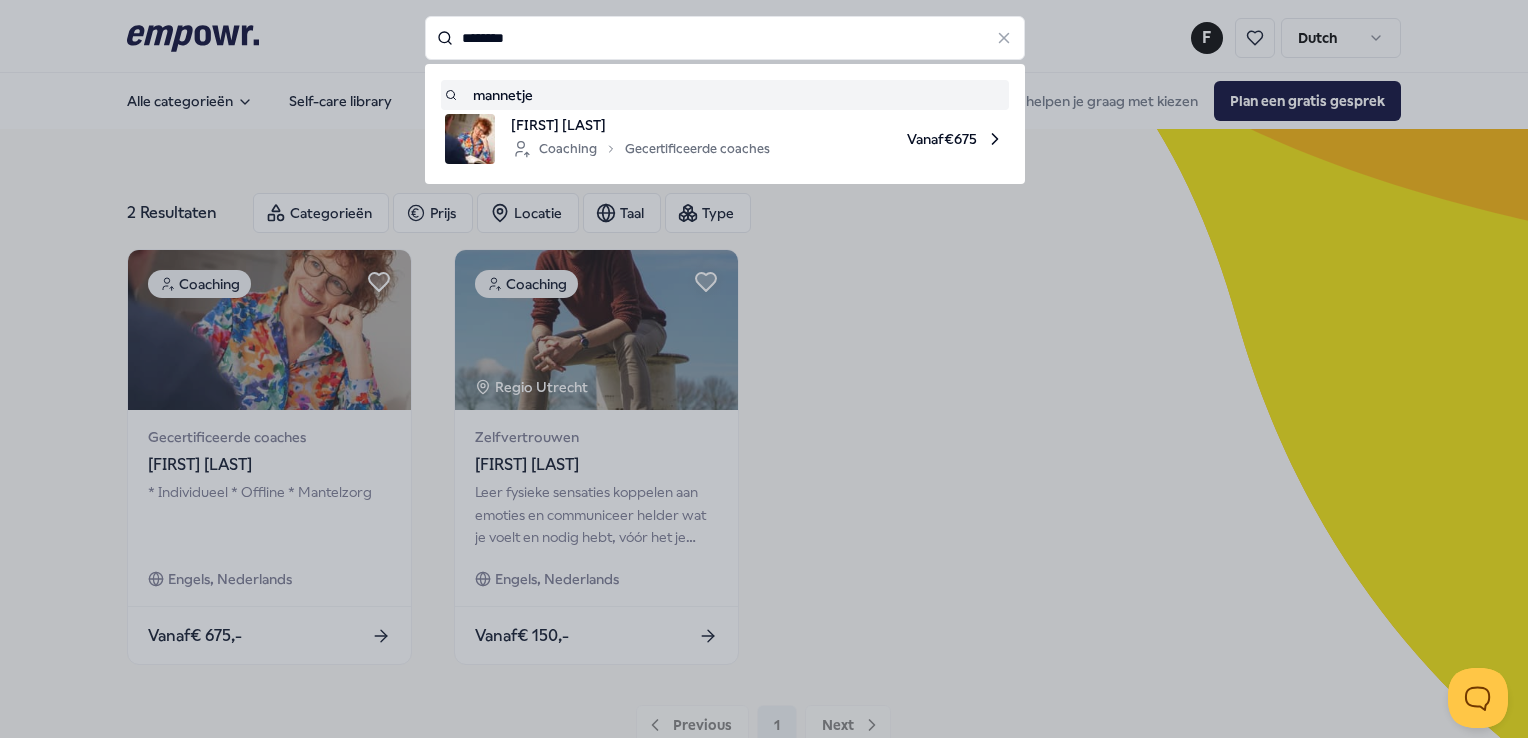 click on "********" at bounding box center (725, 38) 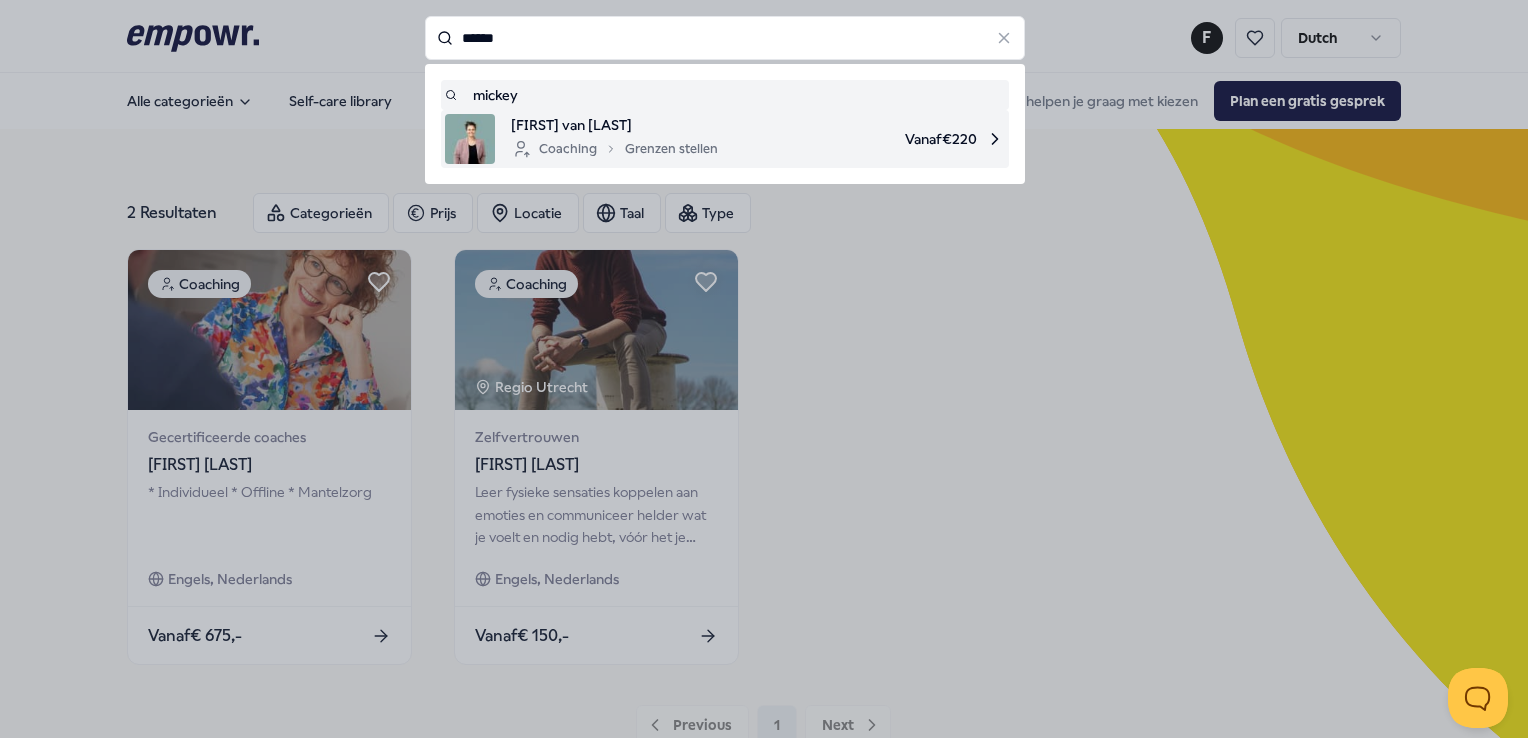 click at bounding box center (470, 139) 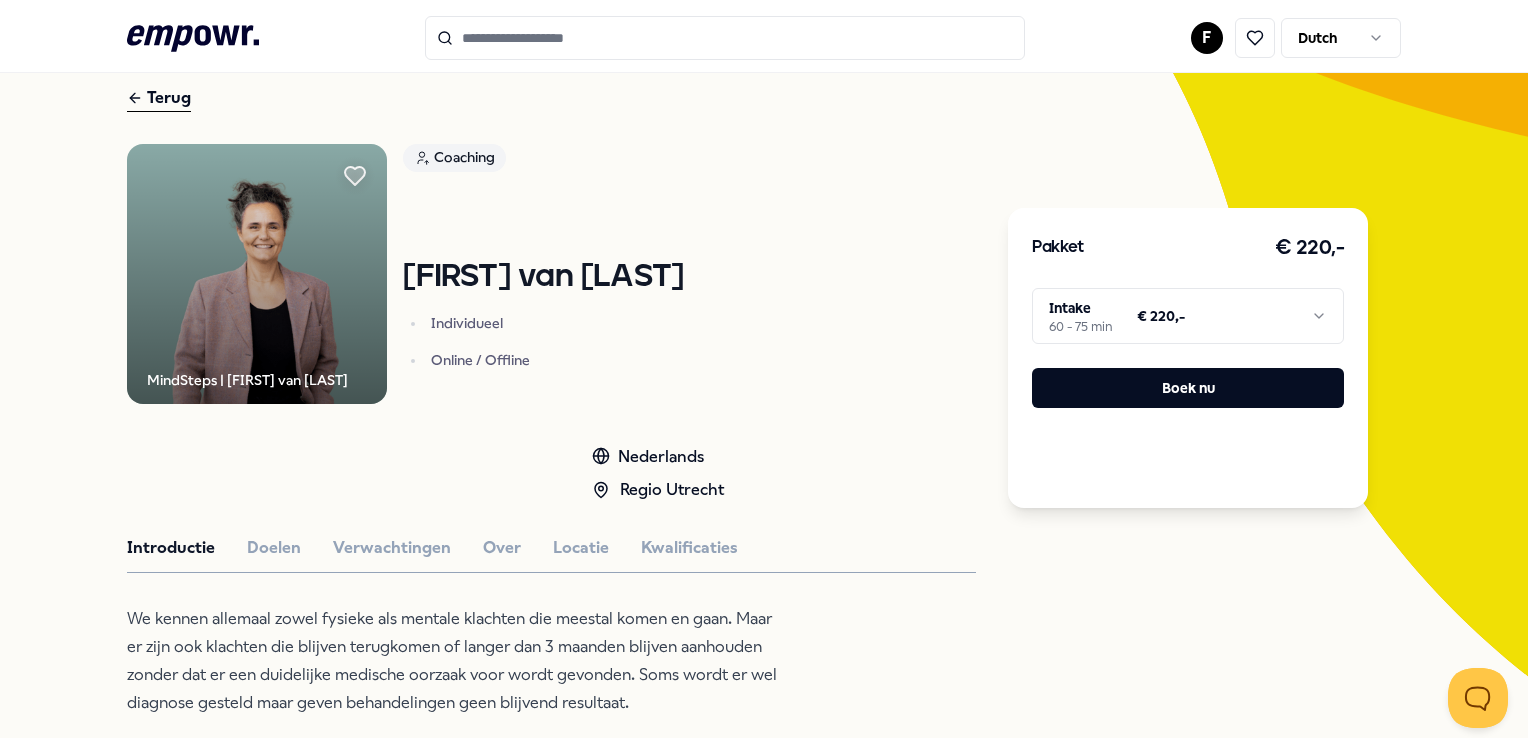 scroll, scrollTop: 84, scrollLeft: 0, axis: vertical 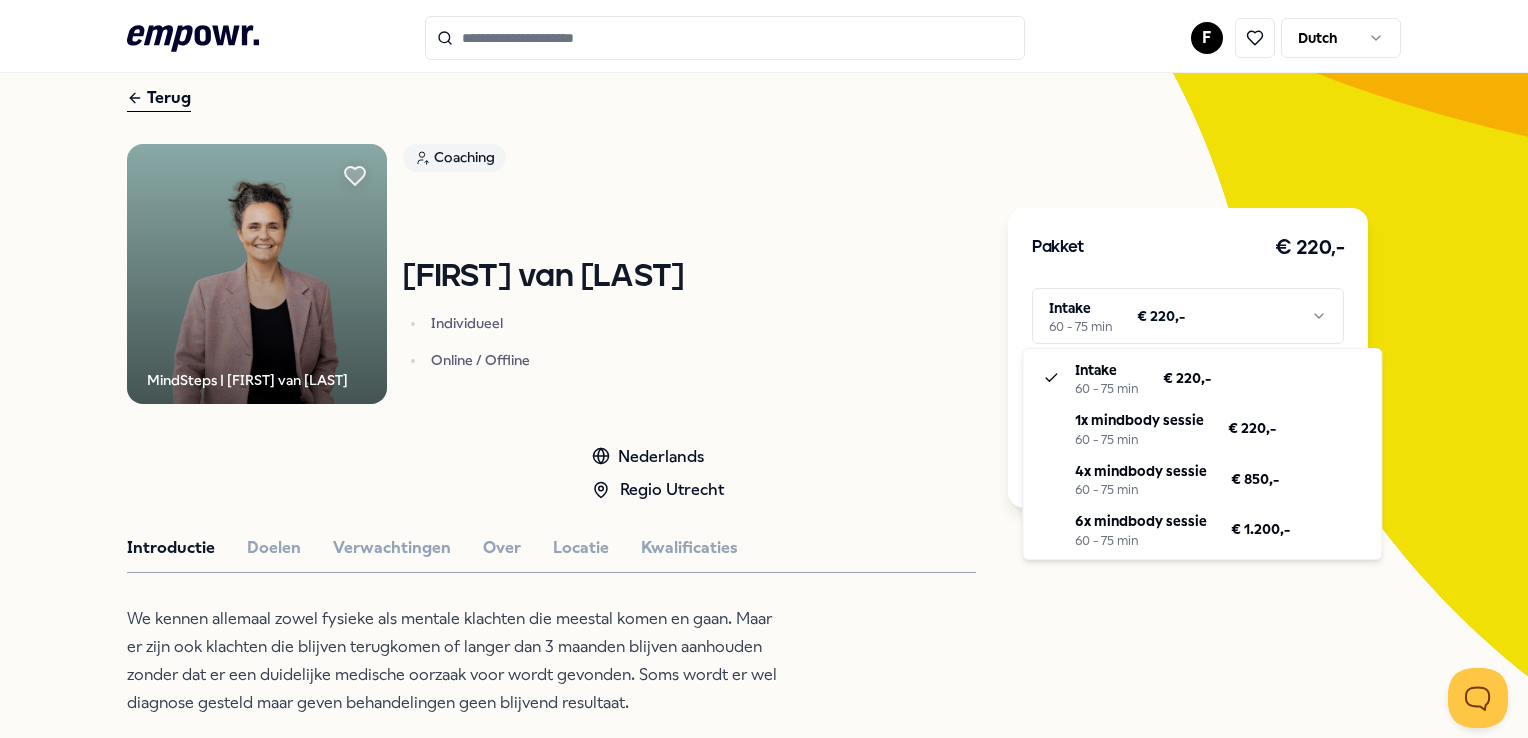 click on ".empowr-logo_svg__cls-1{fill:#03032f} F Dutch Alle categorieën   Self-care library Terug MindSteps | [FIRST] van [LAST] Coaching [FIRST] van [LAST] Individueel Online / Offline Nederlands Regio Utrecht  Introductie Doelen Verwachtingen Over Locatie Kwalificaties We kennen allemaal zowel fysieke als mentale klachten die meestal komen en gaan. Maar er zijn ook klachten die blijven terugkomen of langer dan 3 maanden blijven aanhouden zonder dat er een duidelijke medische oorzaak voor wordt gevonden. Soms wordt er wel diagnose gesteld maar geven behandelingen geen blijvend resultaat.  Er is de laatste 30 jaar steeds meer neurologisch onderzoek waardoor chronische klachten zonder duidelijke oorzaak nu verklaard kunnen worden. Bij chronische klachten blijkt dat het zogenaamde pijncentrum in het brein gevoelig is geworden en pijn en andere klachten blijft geven zonder dat er schade is in het lichaam. Dit kan het brein gelukkig vaak ook weer afleren.  -Pijnklachten in rug, nek, schouders of andere ledematen." at bounding box center [764, 369] 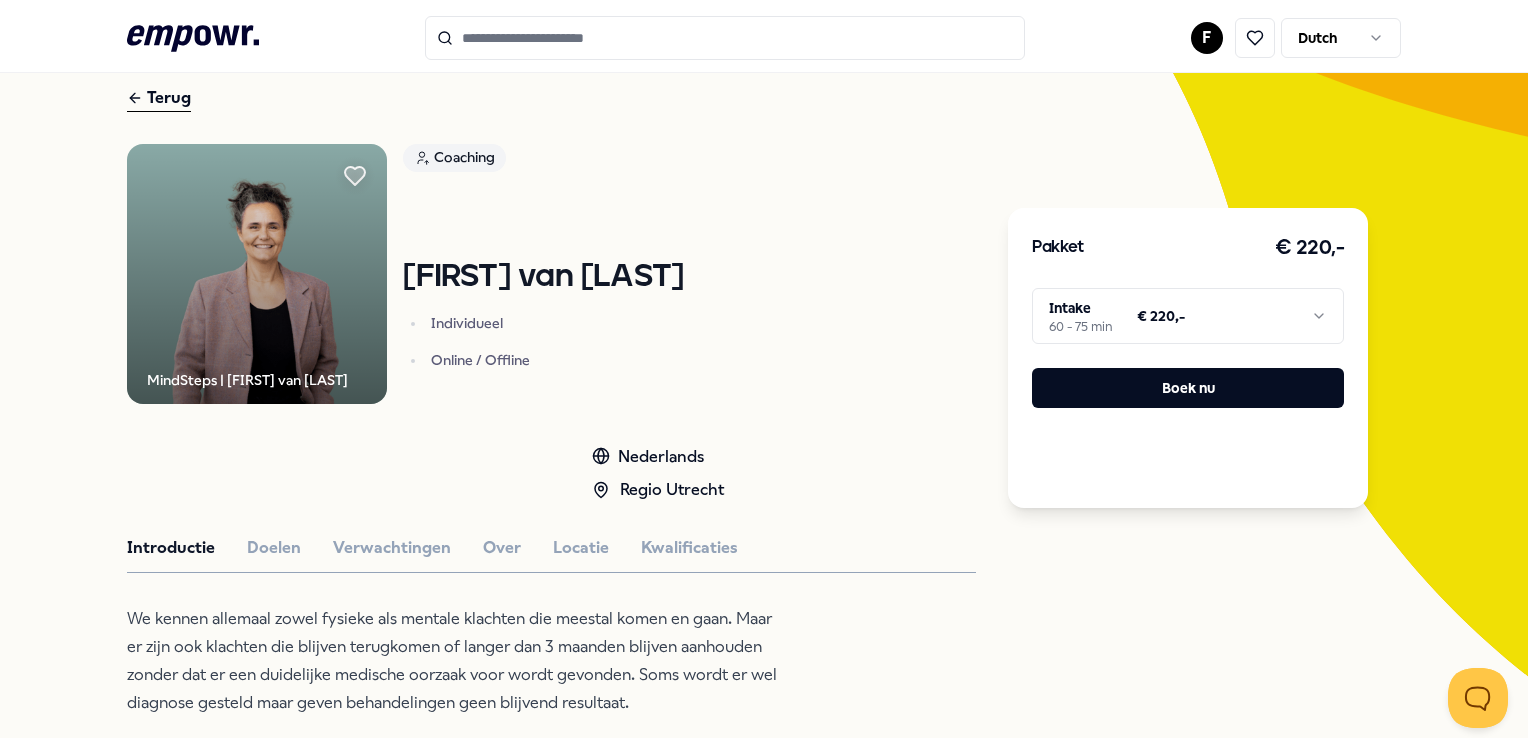 click on ".empowr-logo_svg__cls-1{fill:#03032f} F Dutch Alle categorieën   Self-care library Terug MindSteps | [FIRST] van [LAST] Coaching [FIRST] van [LAST] Individueel Online / Offline Nederlands Regio Utrecht  Introductie Doelen Verwachtingen Over Locatie Kwalificaties We kennen allemaal zowel fysieke als mentale klachten die meestal komen en gaan. Maar er zijn ook klachten die blijven terugkomen of langer dan 3 maanden blijven aanhouden zonder dat er een duidelijke medische oorzaak voor wordt gevonden. Soms wordt er wel diagnose gesteld maar geven behandelingen geen blijvend resultaat.  Er is de laatste 30 jaar steeds meer neurologisch onderzoek waardoor chronische klachten zonder duidelijke oorzaak nu verklaard kunnen worden. Bij chronische klachten blijkt dat het zogenaamde pijncentrum in het brein gevoelig is geworden en pijn en andere klachten blijft geven zonder dat er schade is in het lichaam. Dit kan het brein gelukkig vaak ook weer afleren.  -Pijnklachten in rug, nek, schouders of andere ledematen." at bounding box center [764, 369] 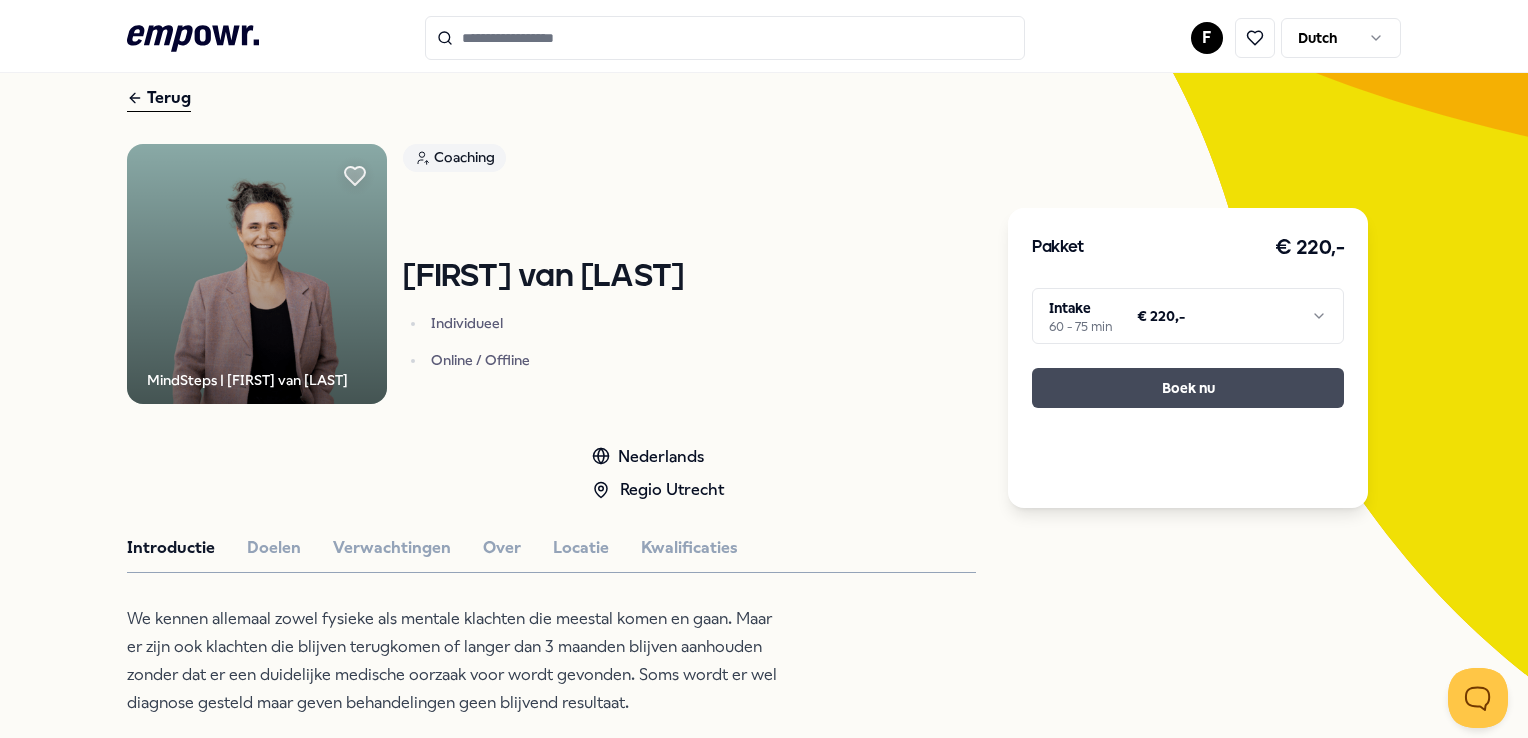 click on "Boek nu" at bounding box center (1188, 388) 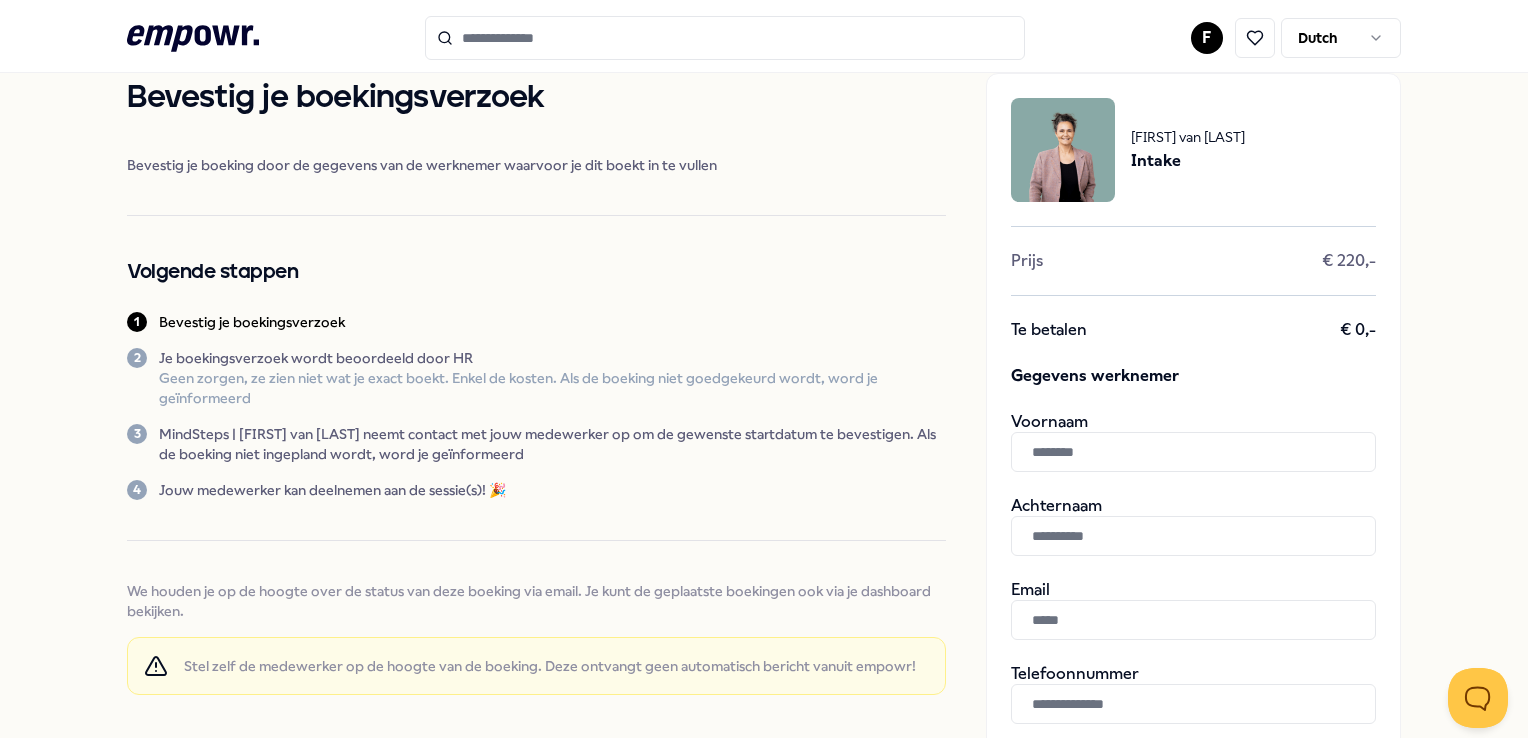 scroll, scrollTop: 32, scrollLeft: 0, axis: vertical 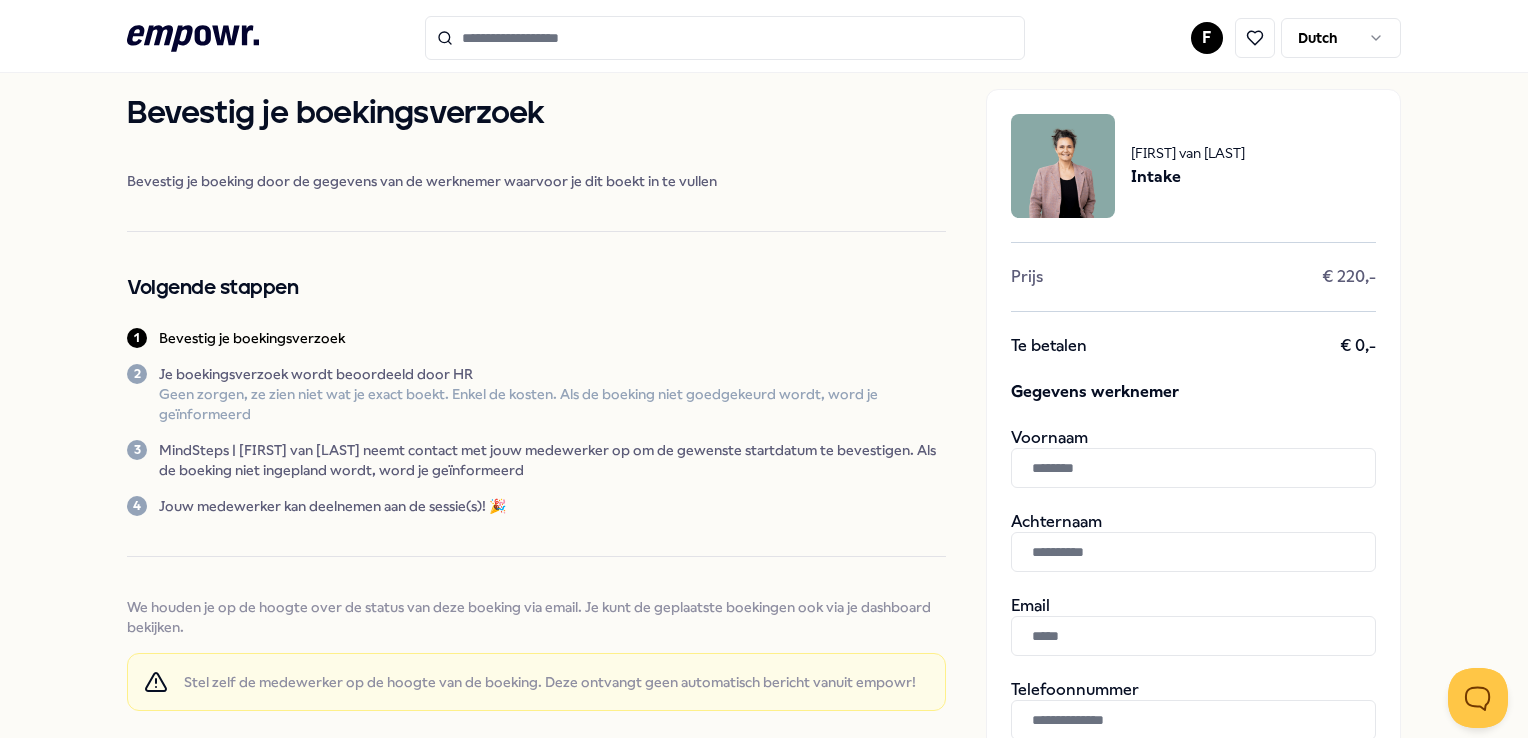 click on ".empowr-logo_svg__cls-1{fill:#03032f}" 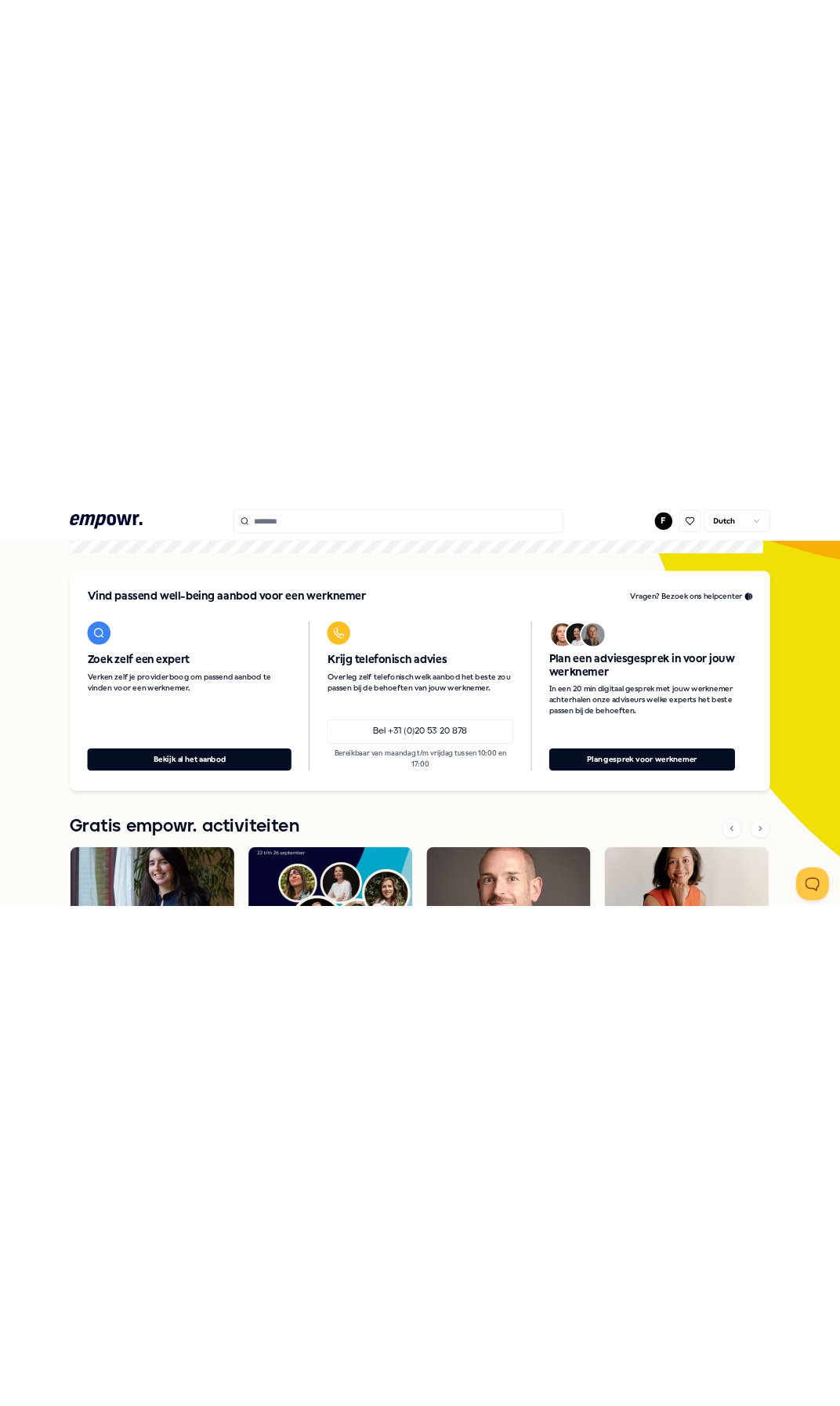scroll, scrollTop: 0, scrollLeft: 0, axis: both 